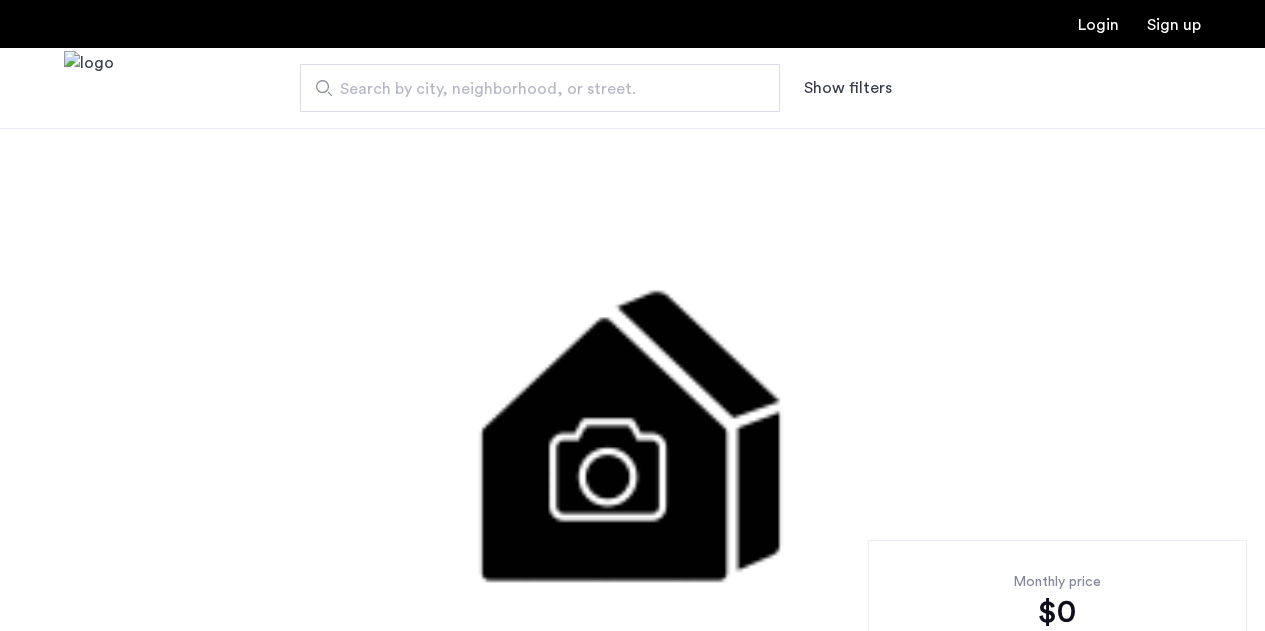scroll, scrollTop: 0, scrollLeft: 0, axis: both 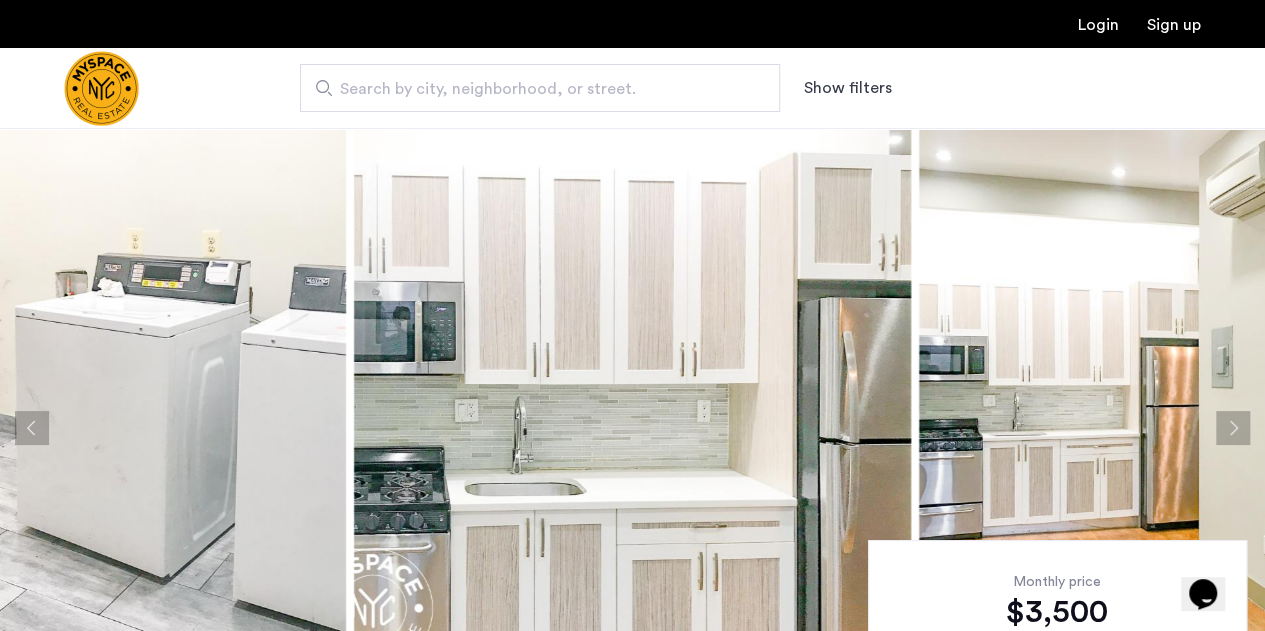 click 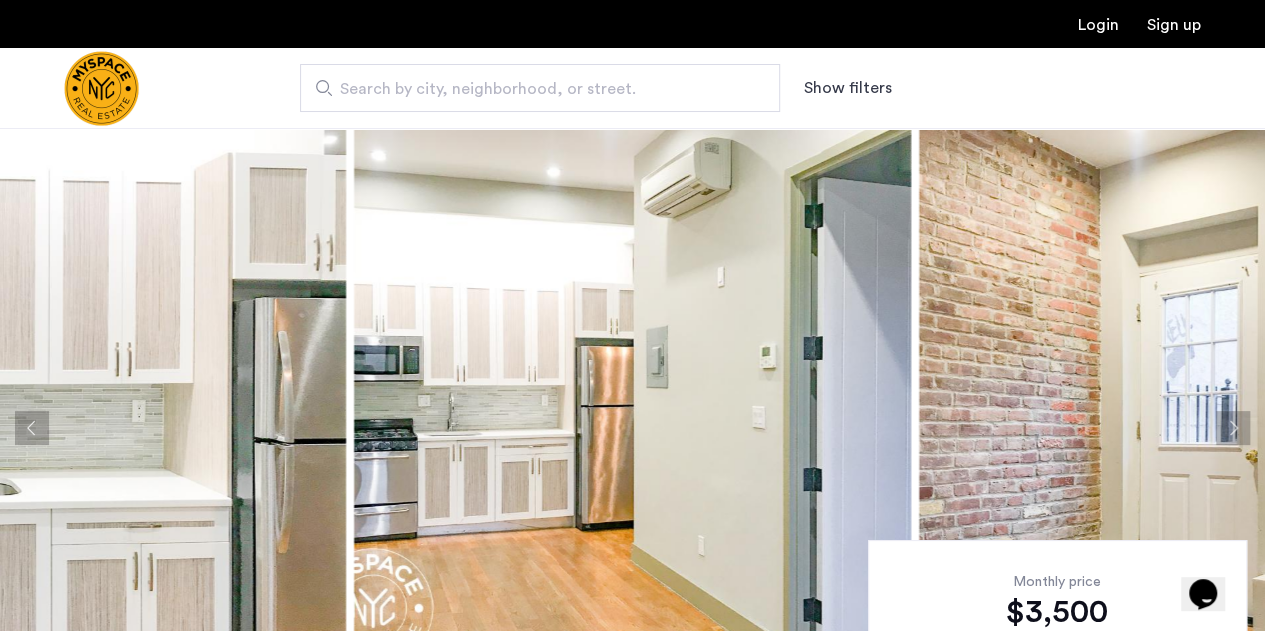 click 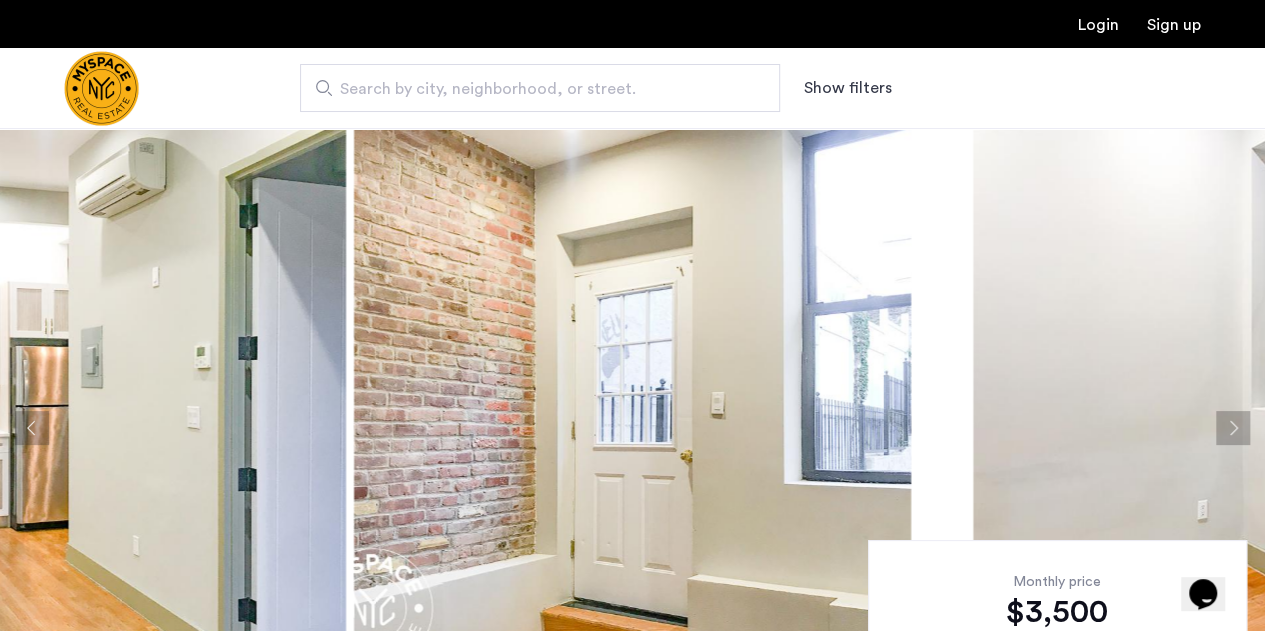 scroll, scrollTop: 100, scrollLeft: 0, axis: vertical 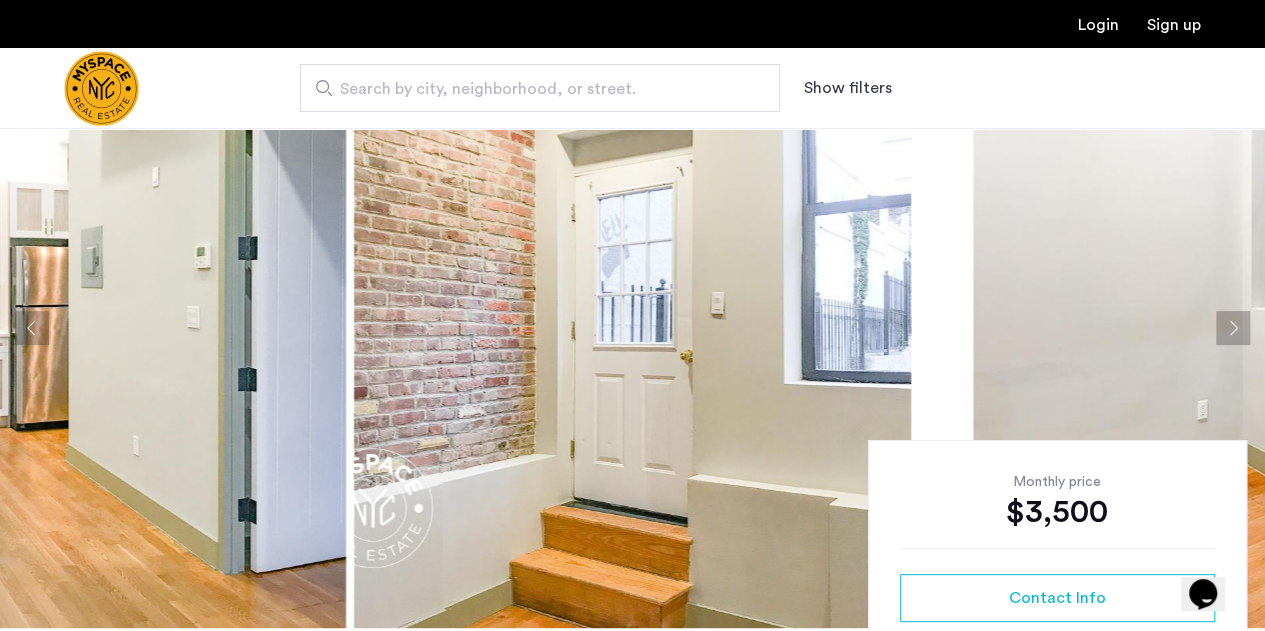 click 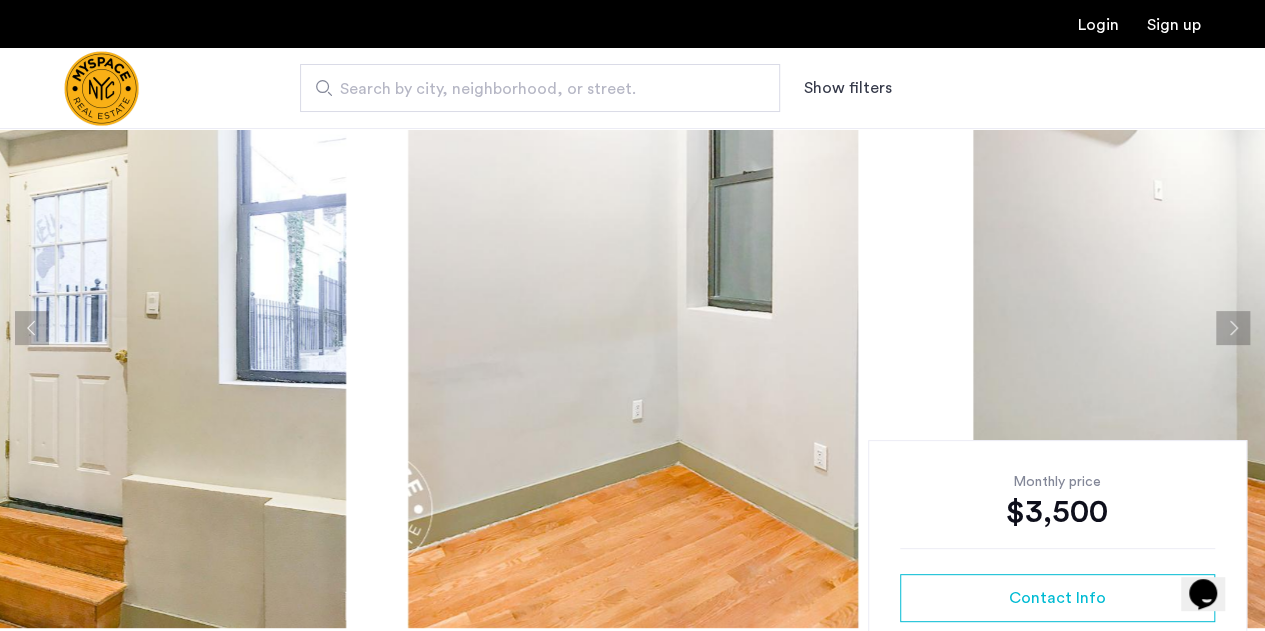 click 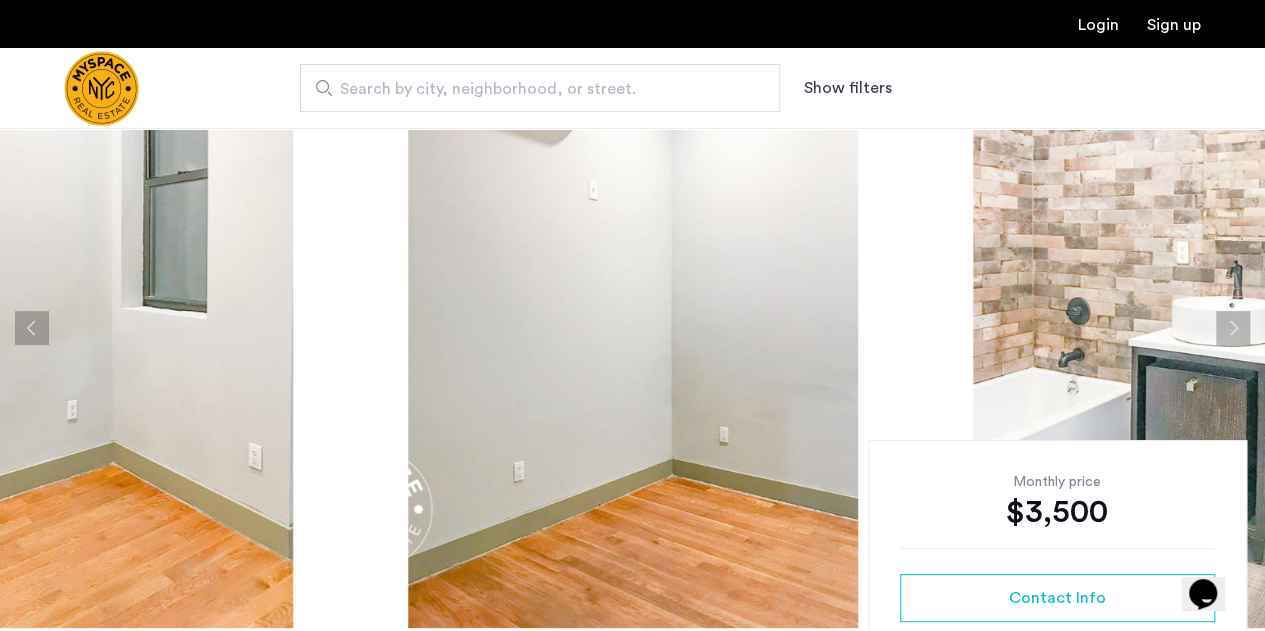 click 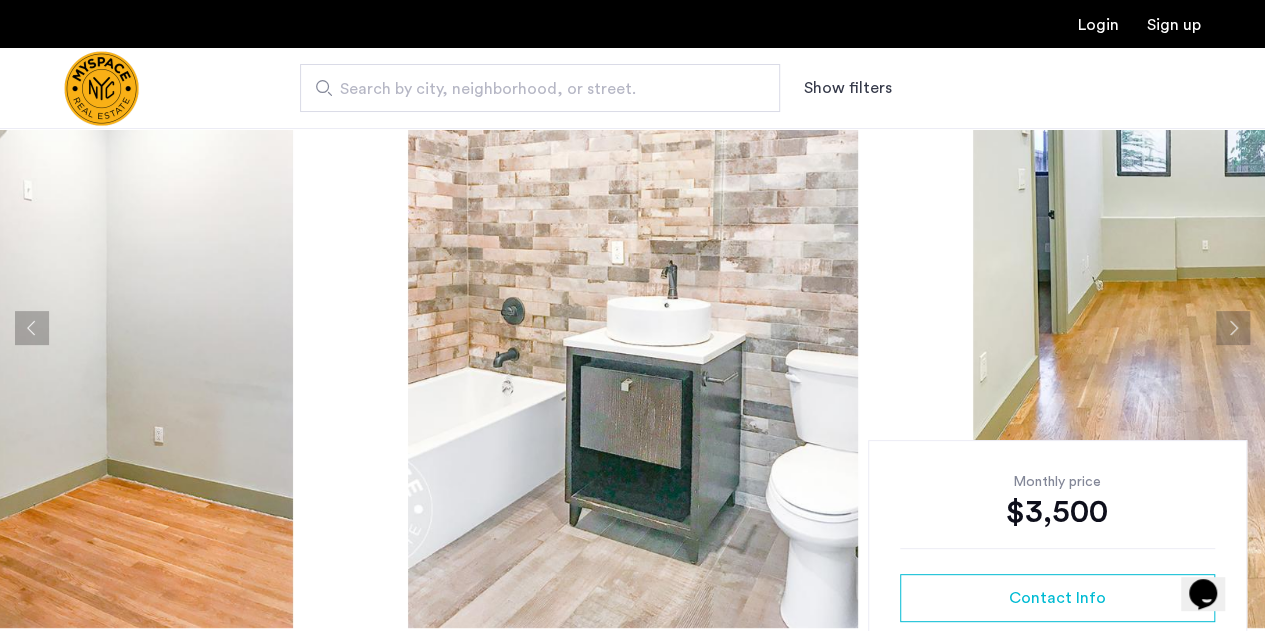 click 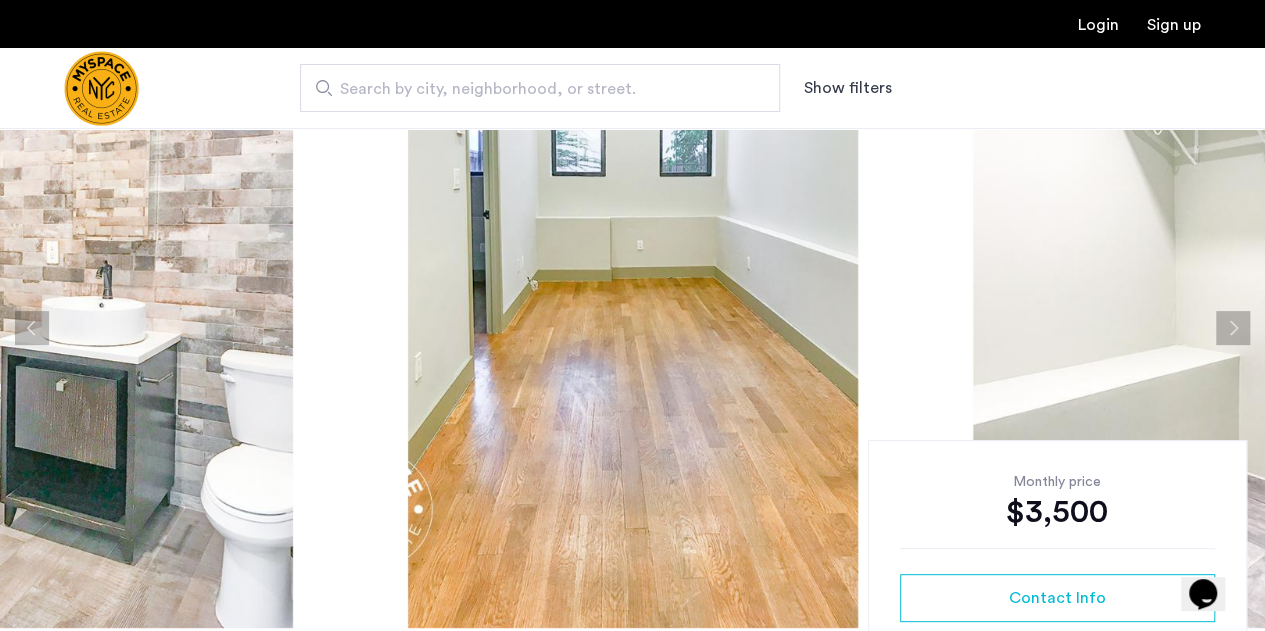 drag, startPoint x: 150, startPoint y: 27, endPoint x: 314, endPoint y: 101, distance: 179.92221 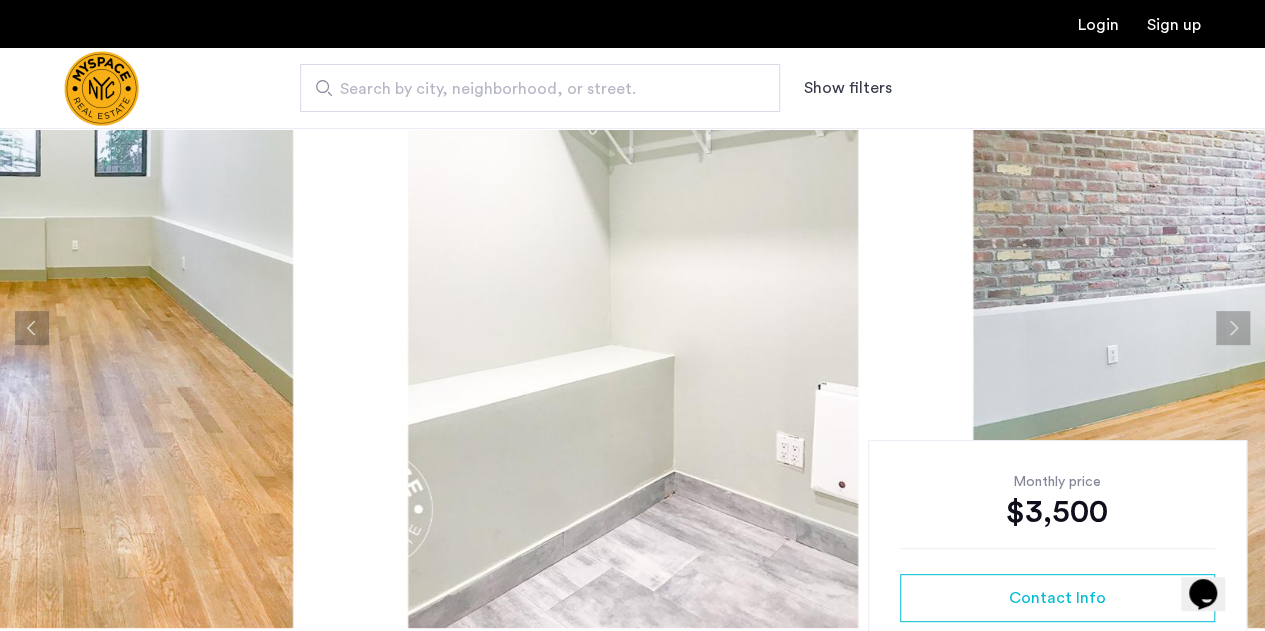 click 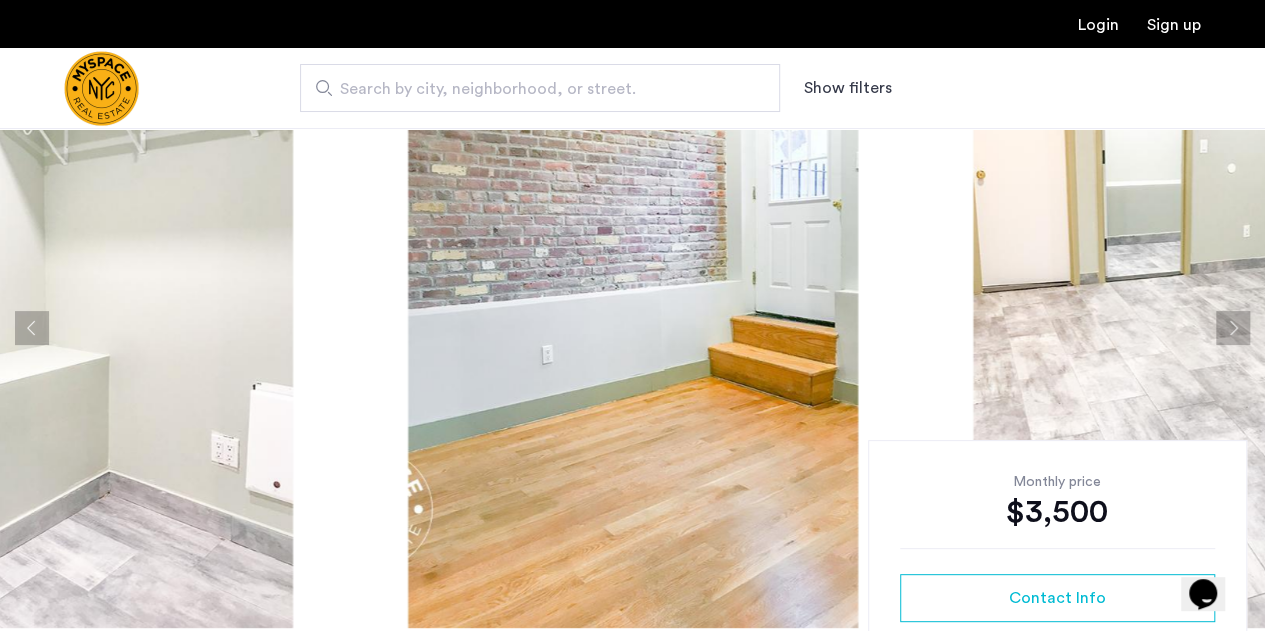 click 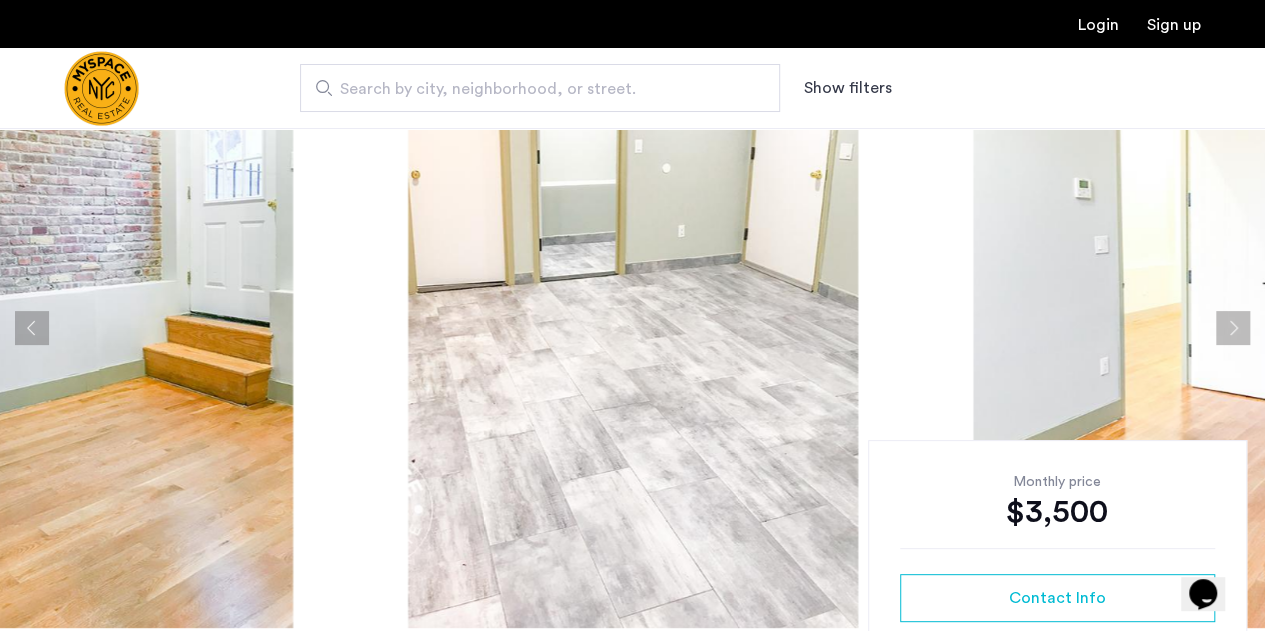 click 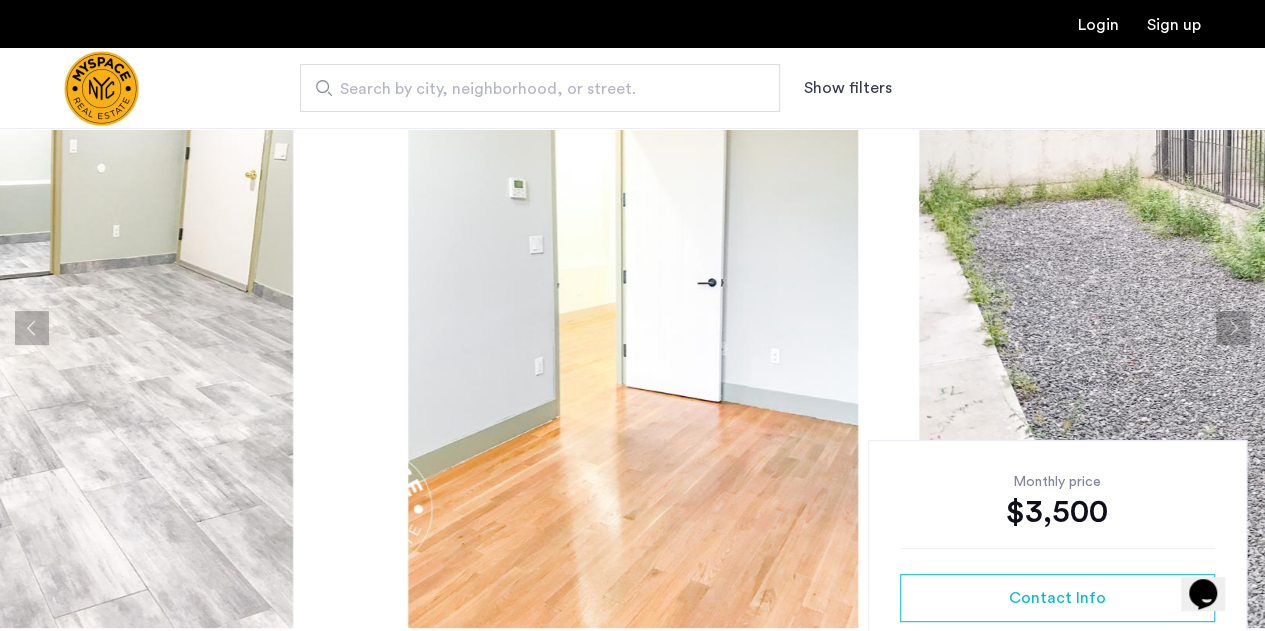 click 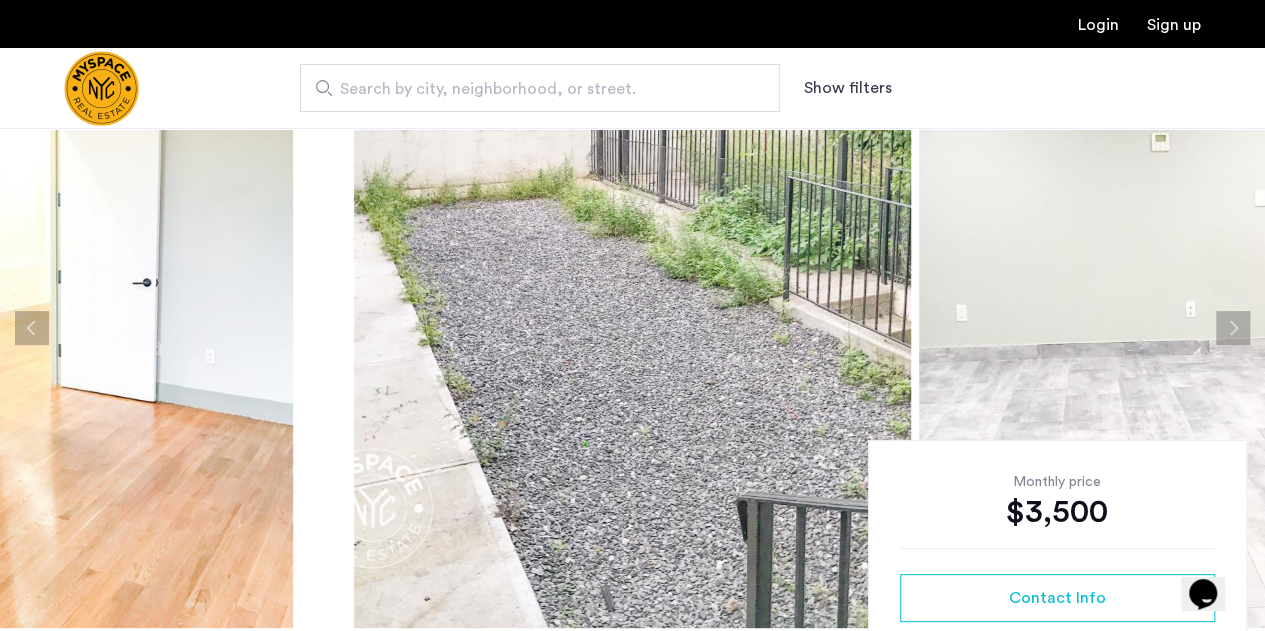 click 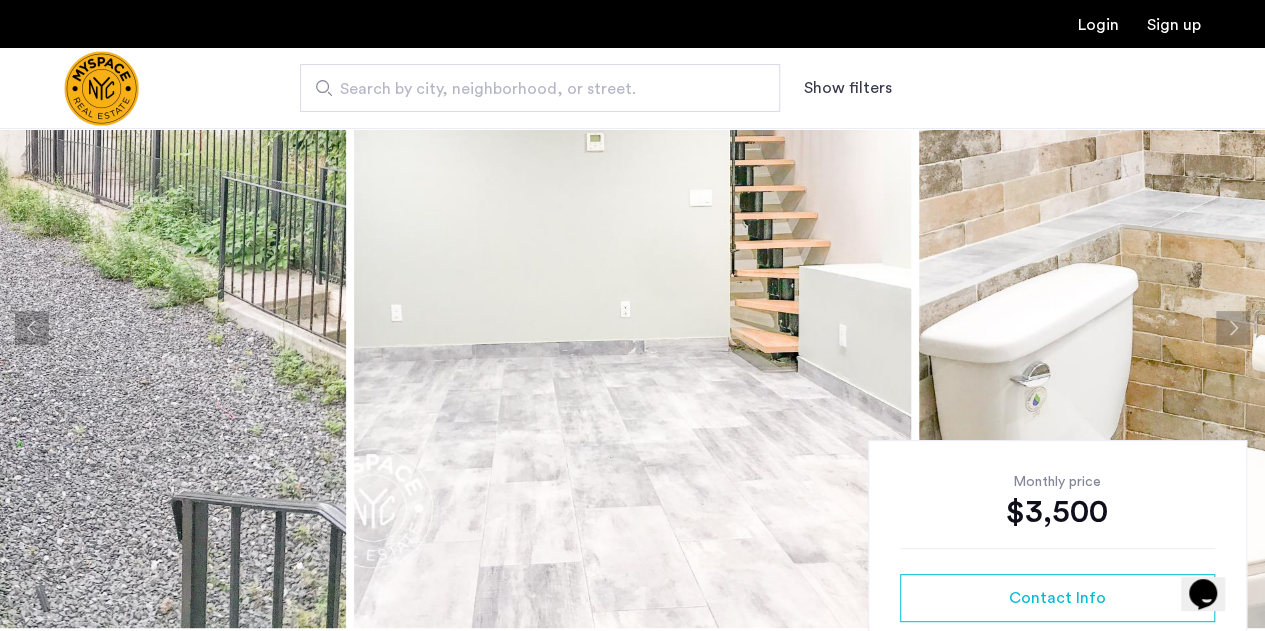 click 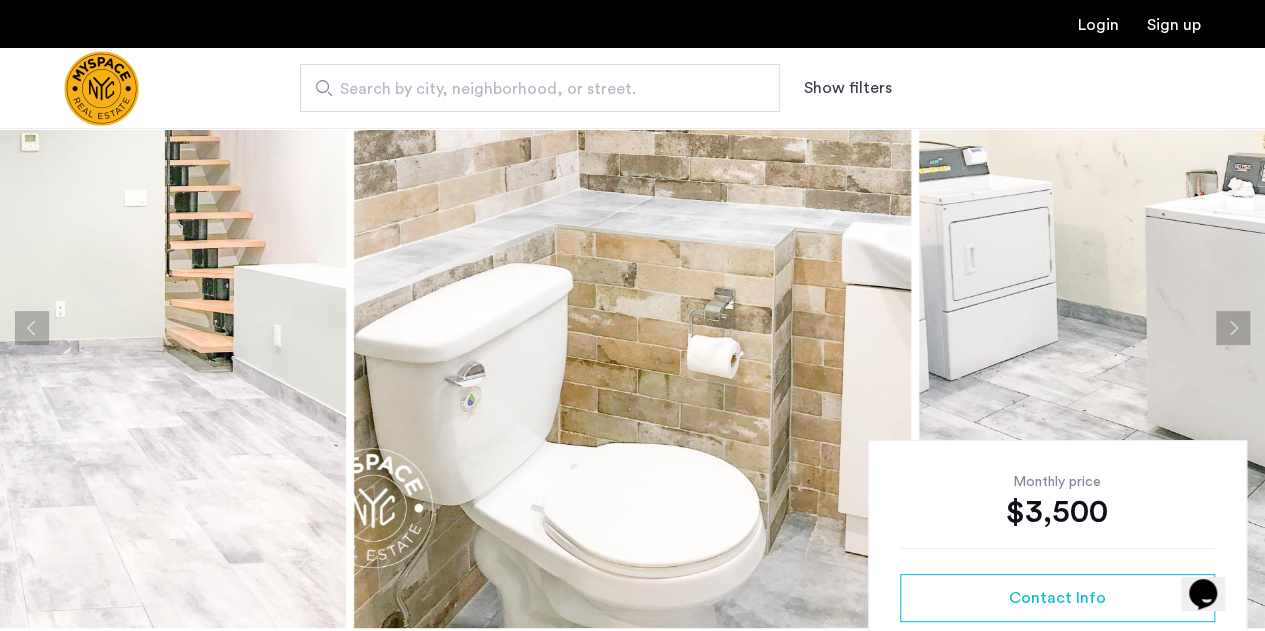 click 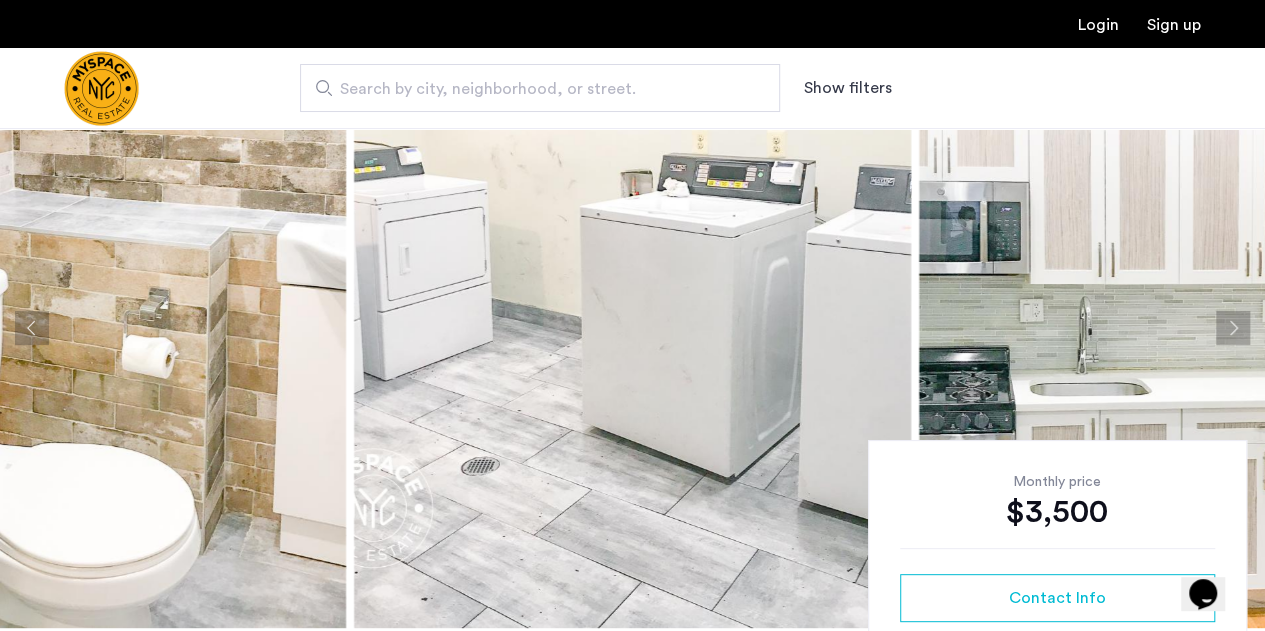 click 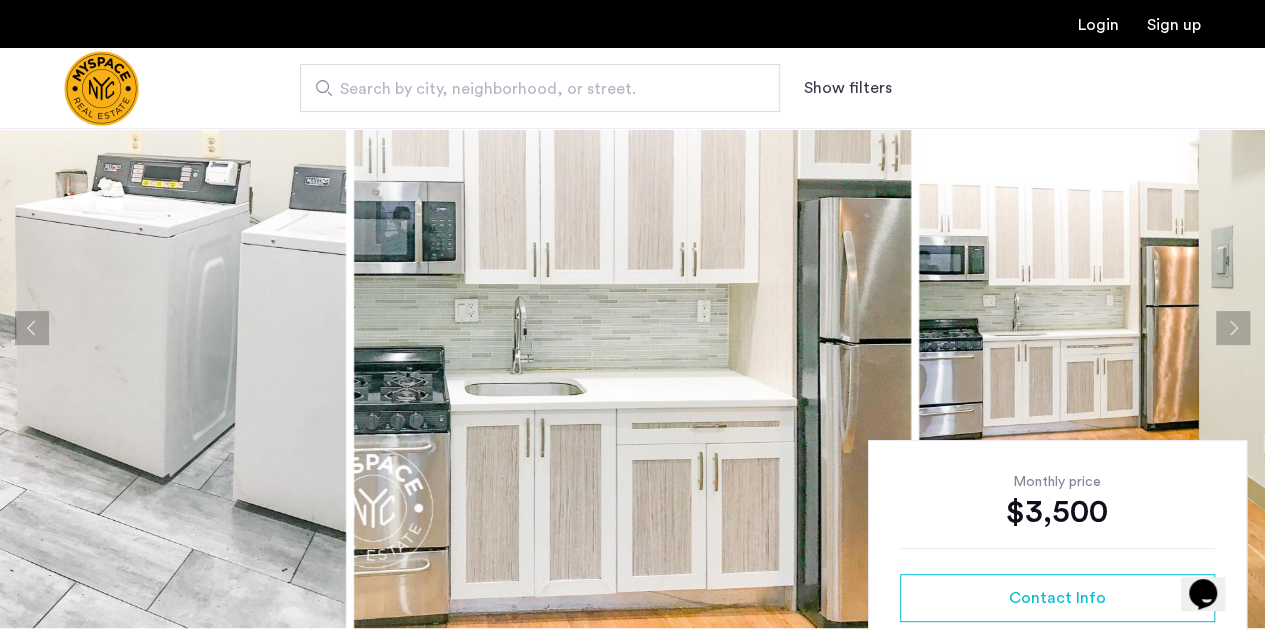 click 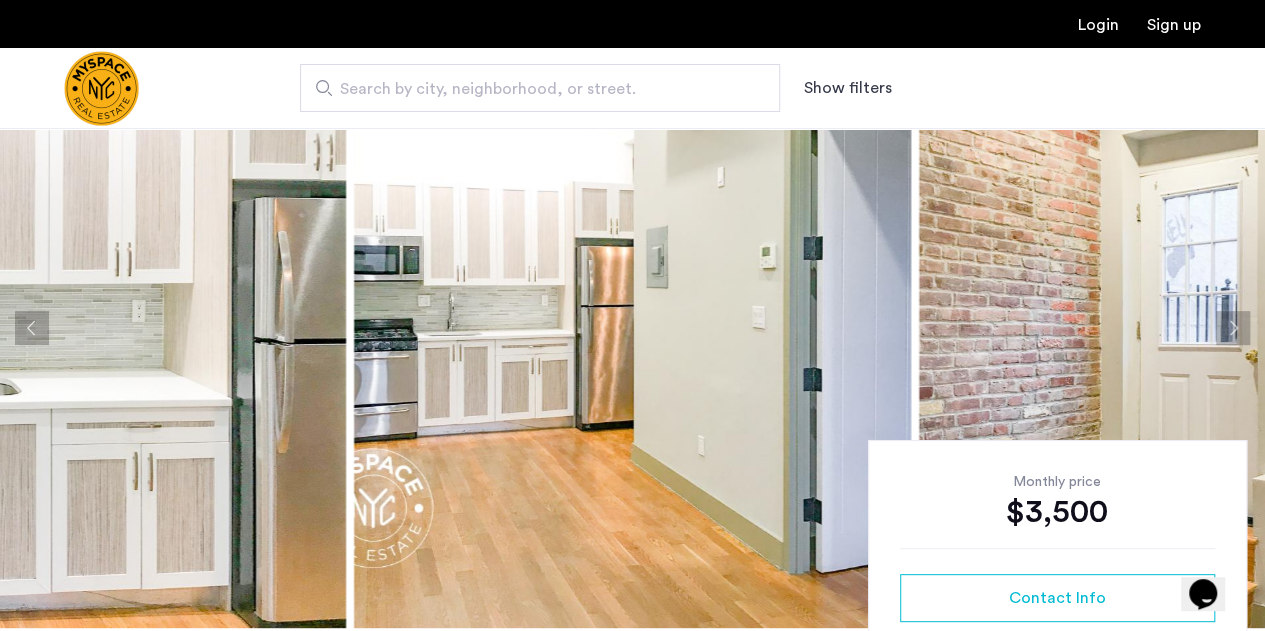 click 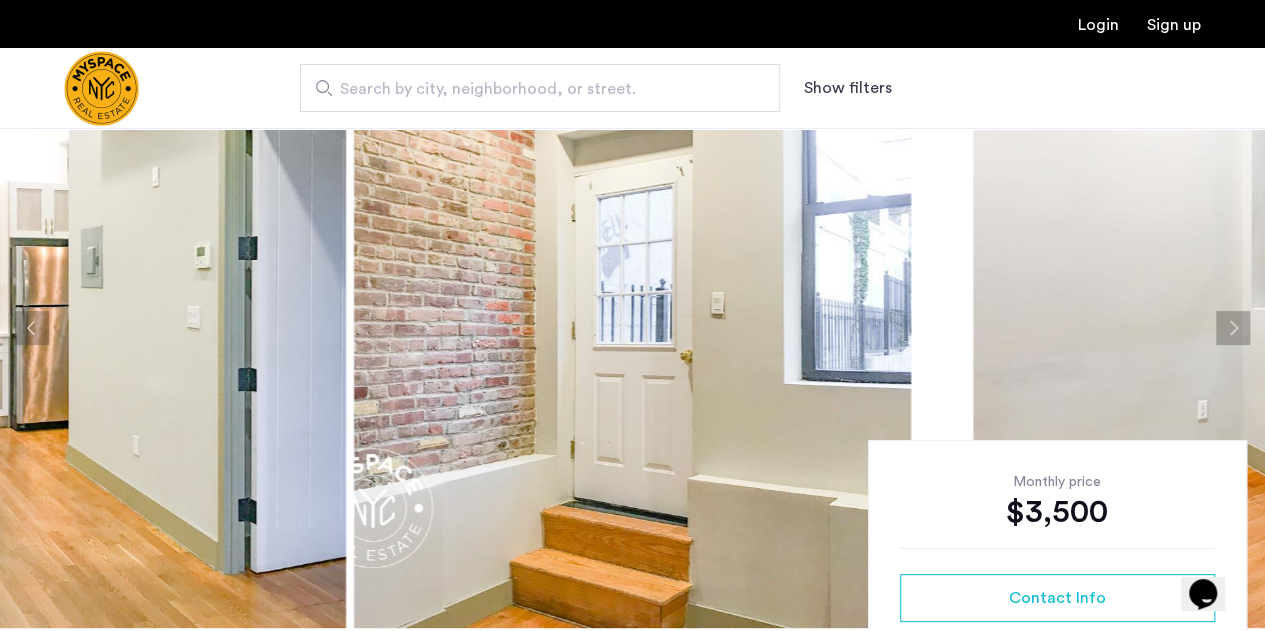 click 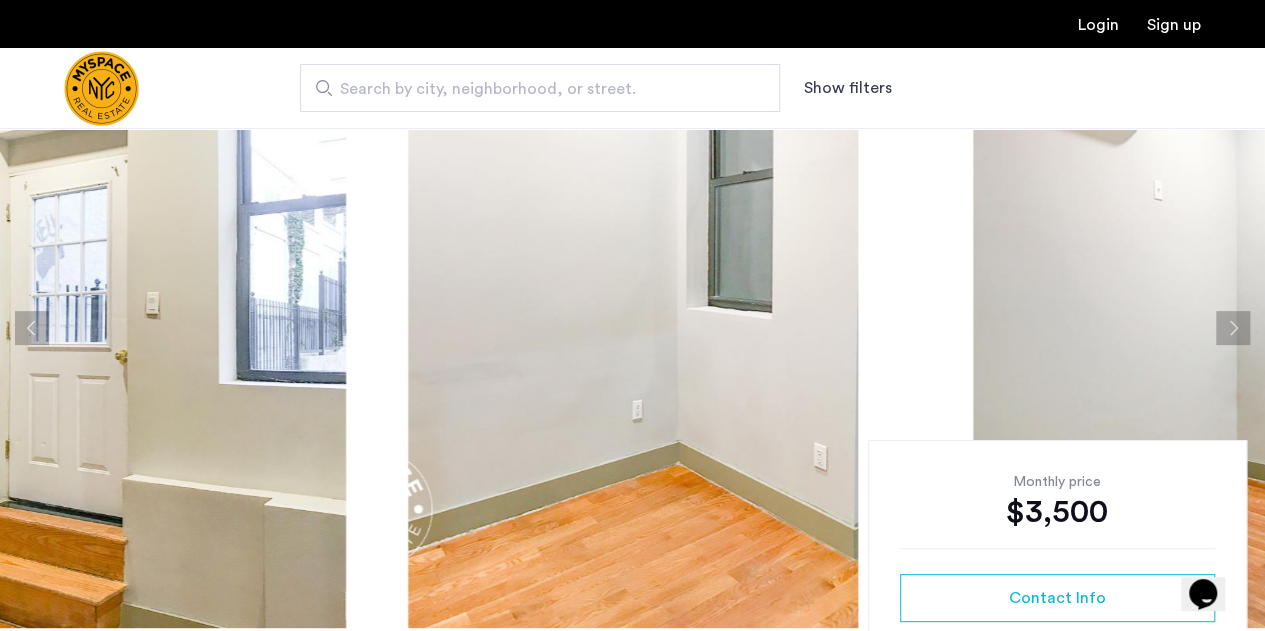 click 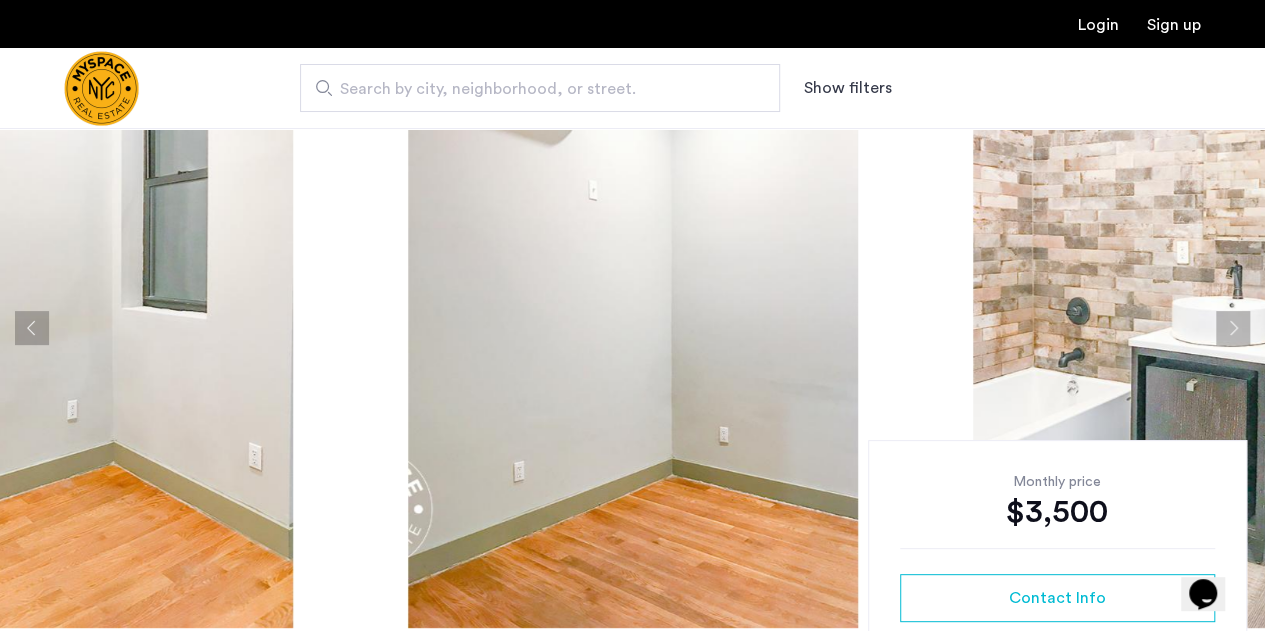 click 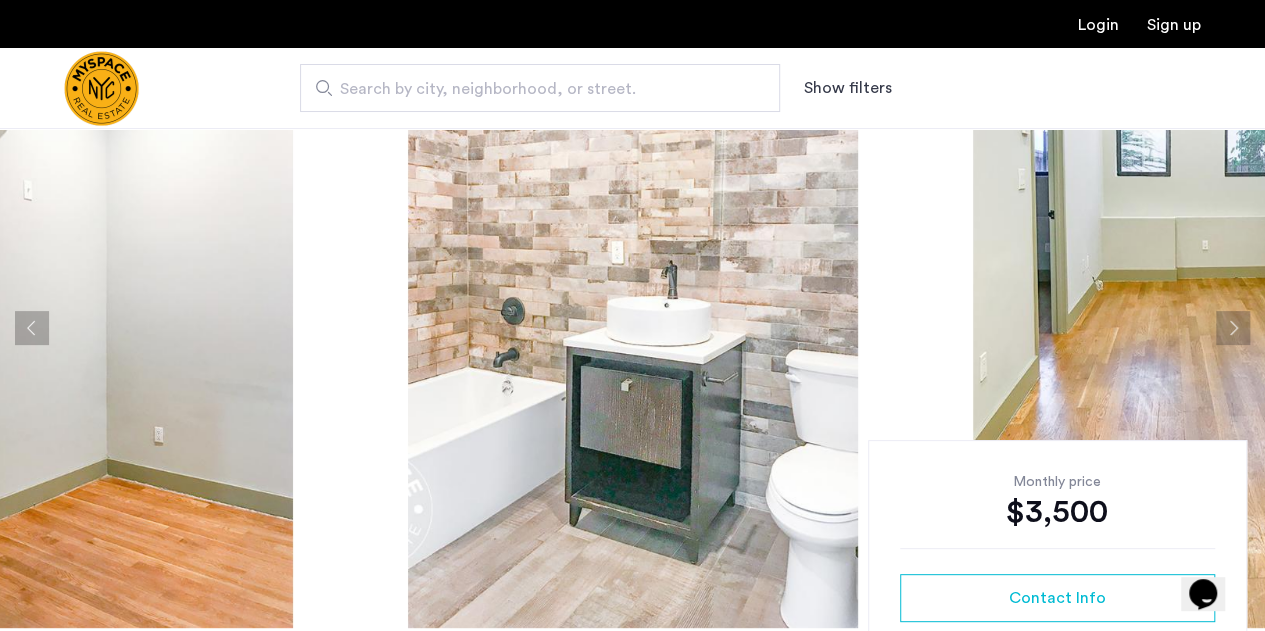 click 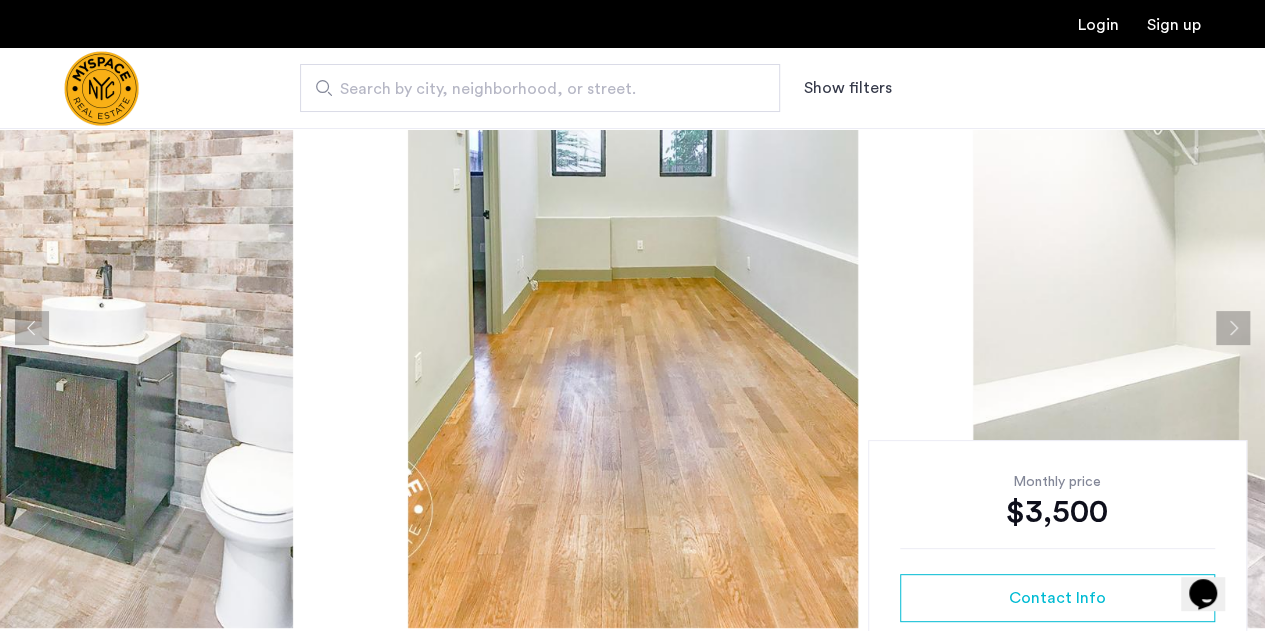 click 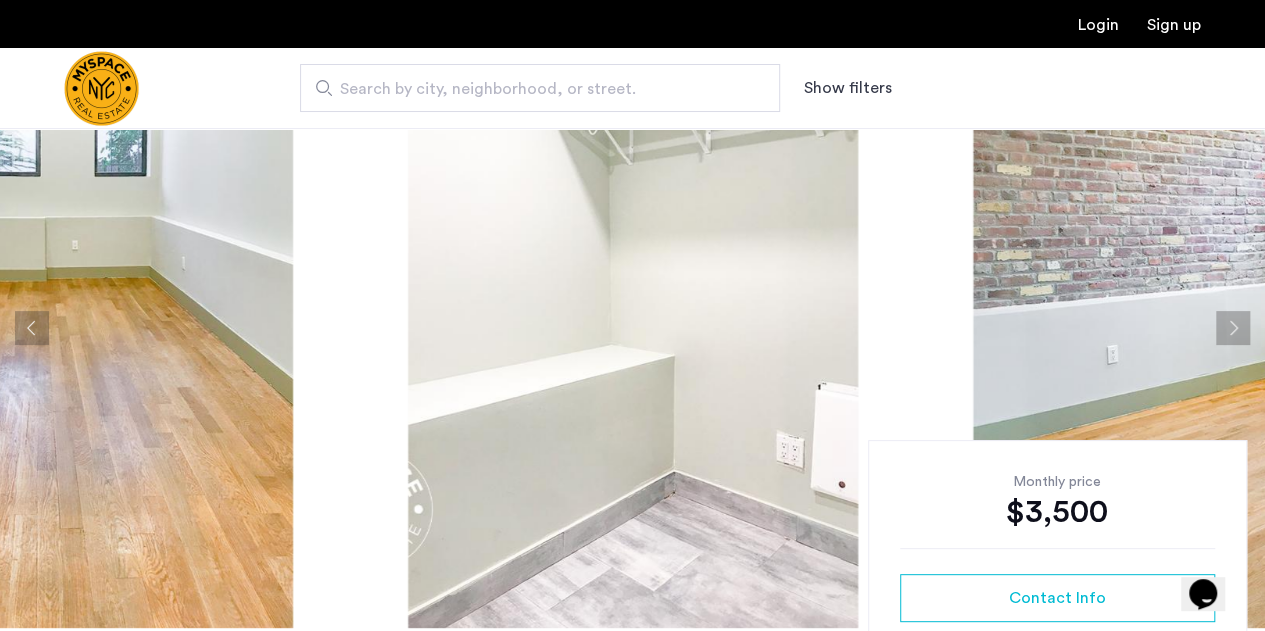 click 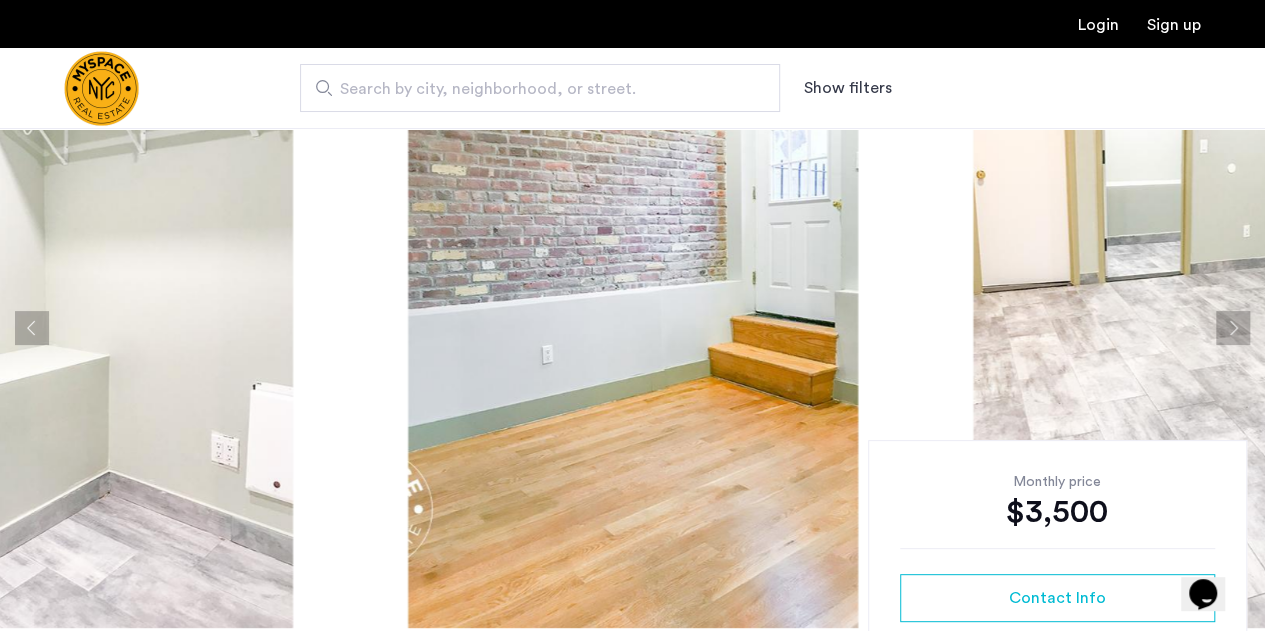 click 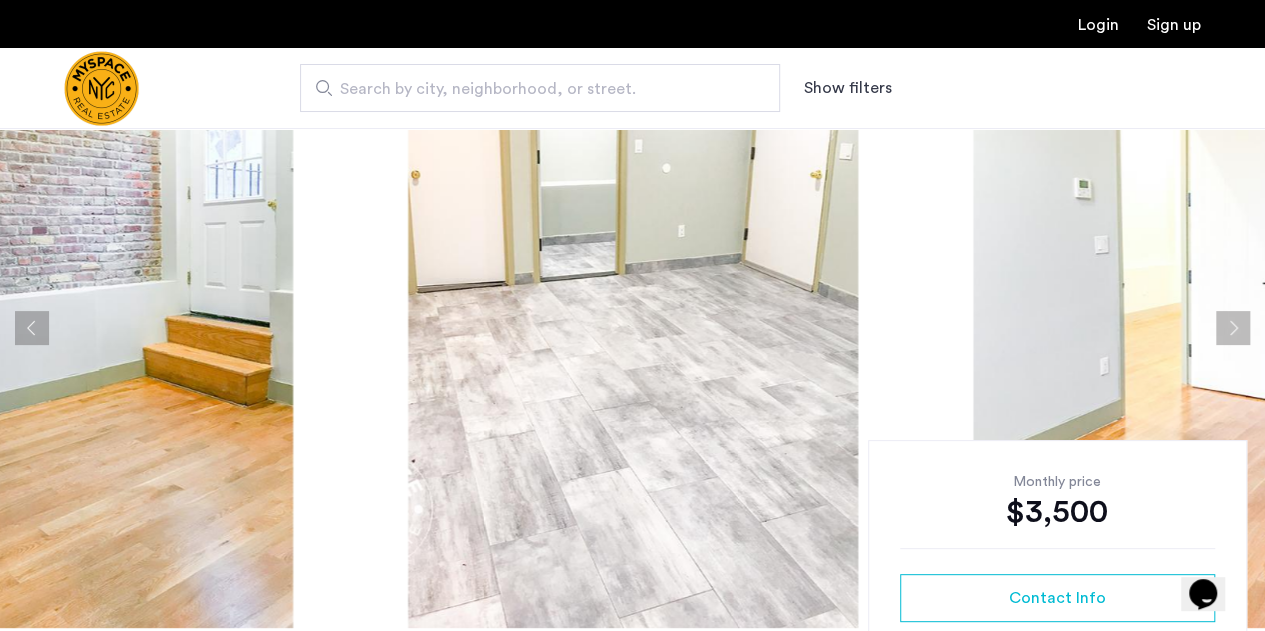 click 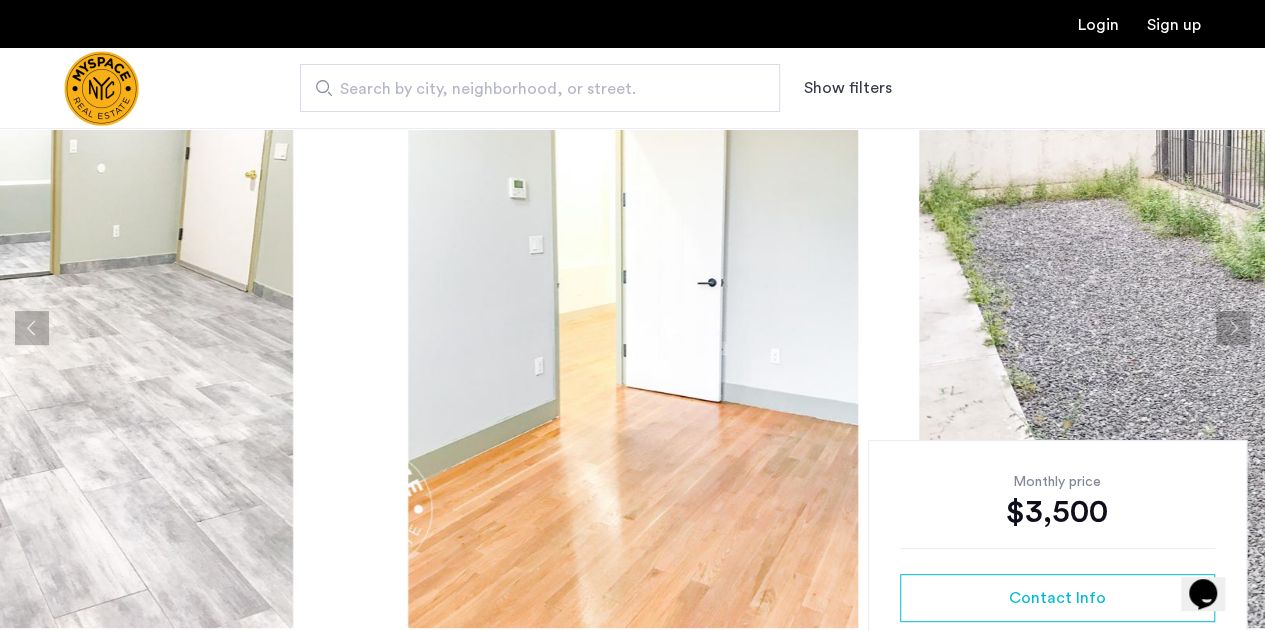 click 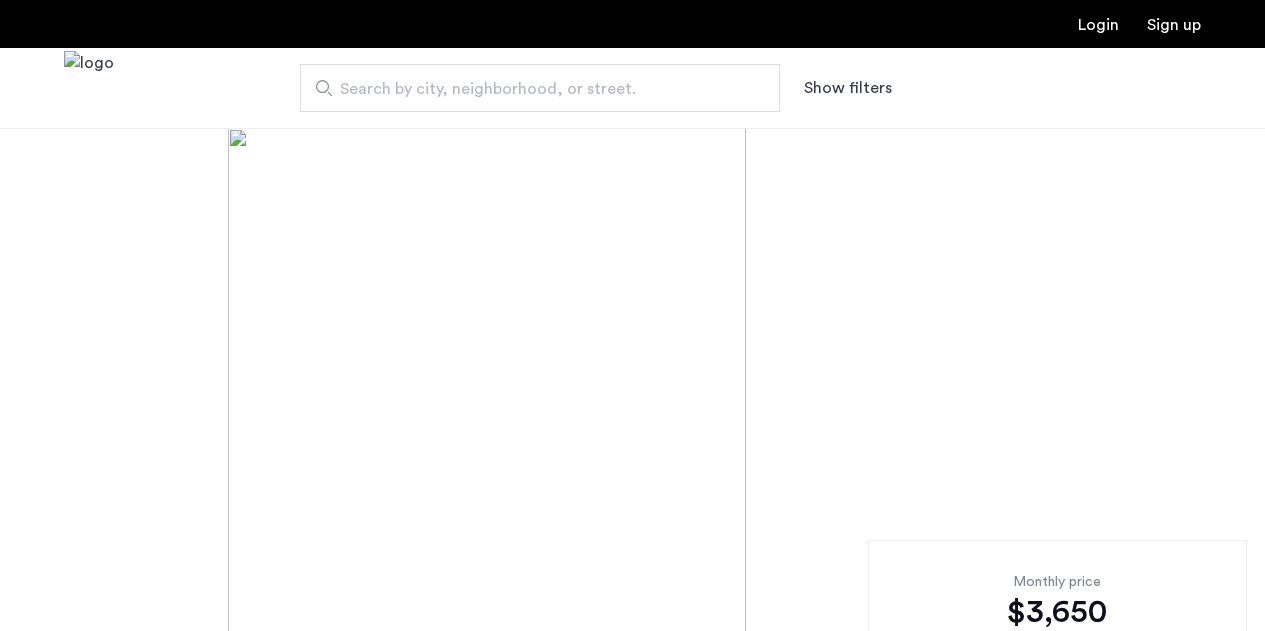 scroll, scrollTop: 0, scrollLeft: 0, axis: both 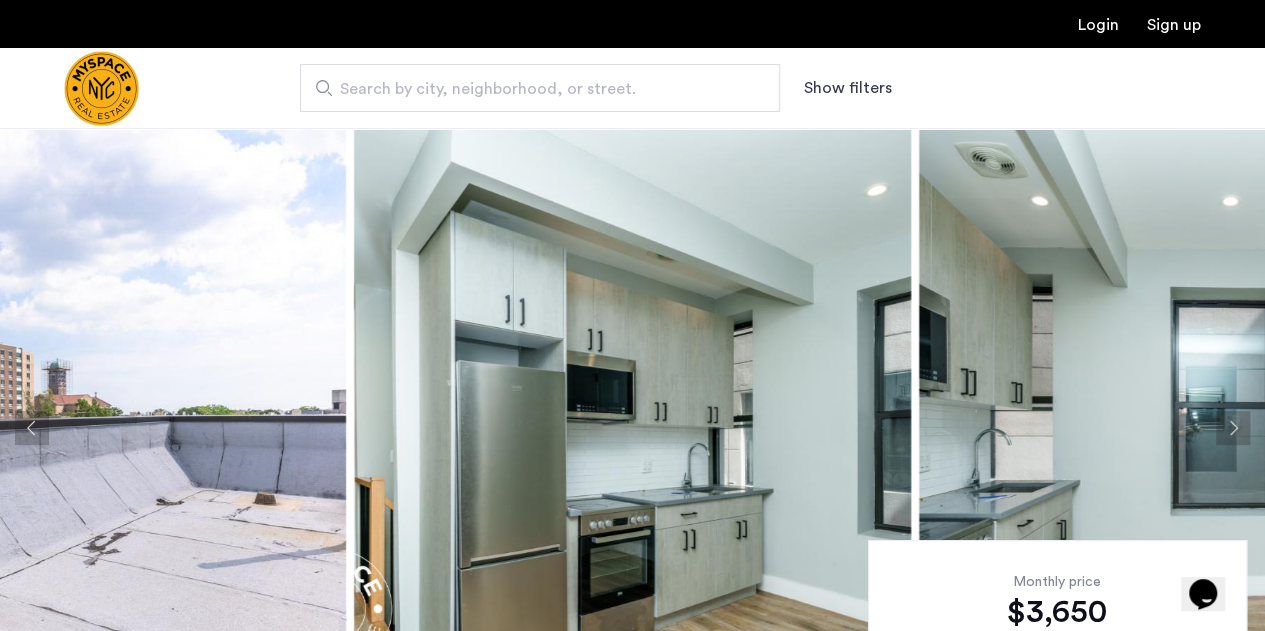 click 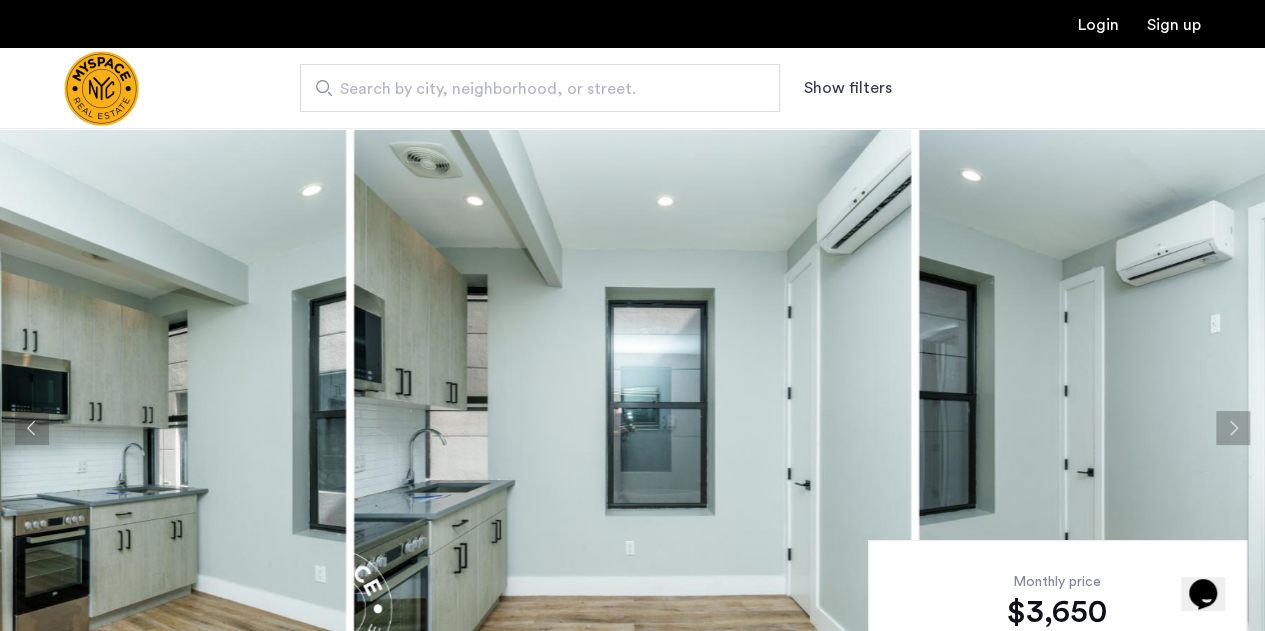 click 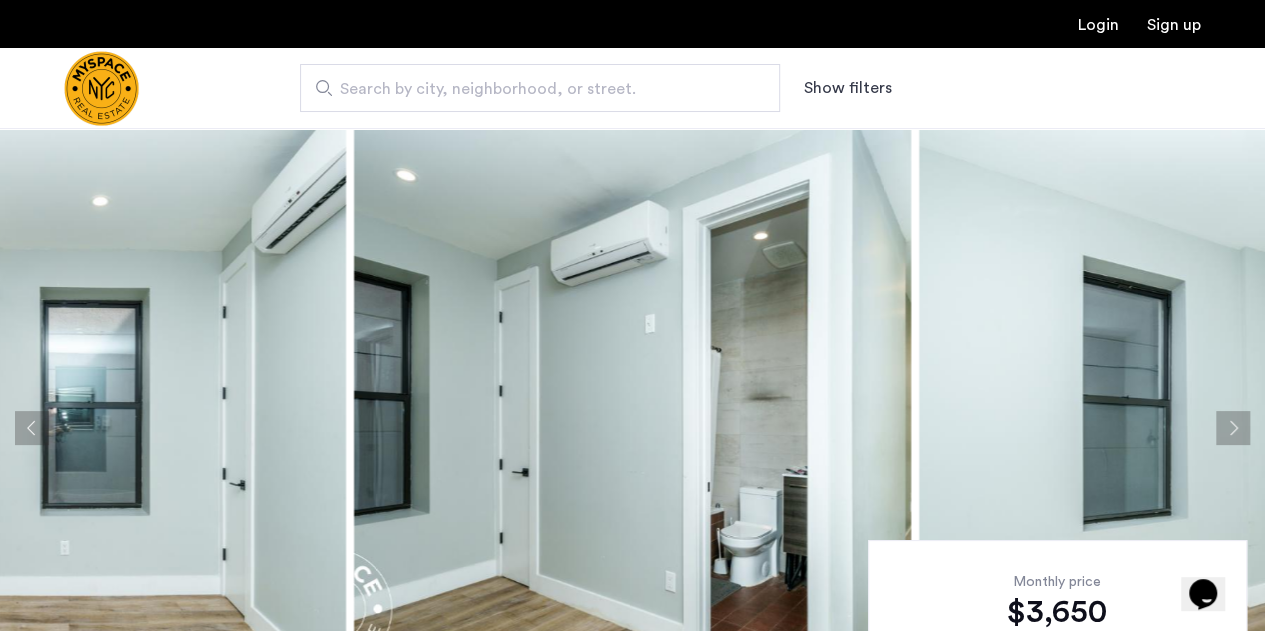click 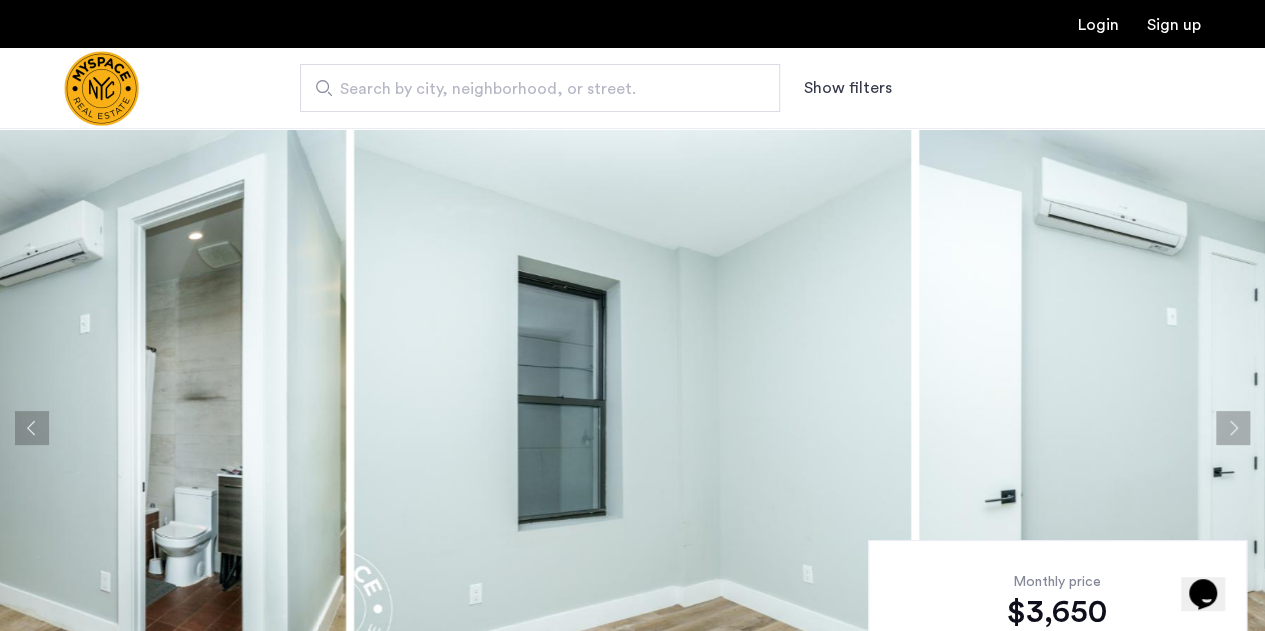 click 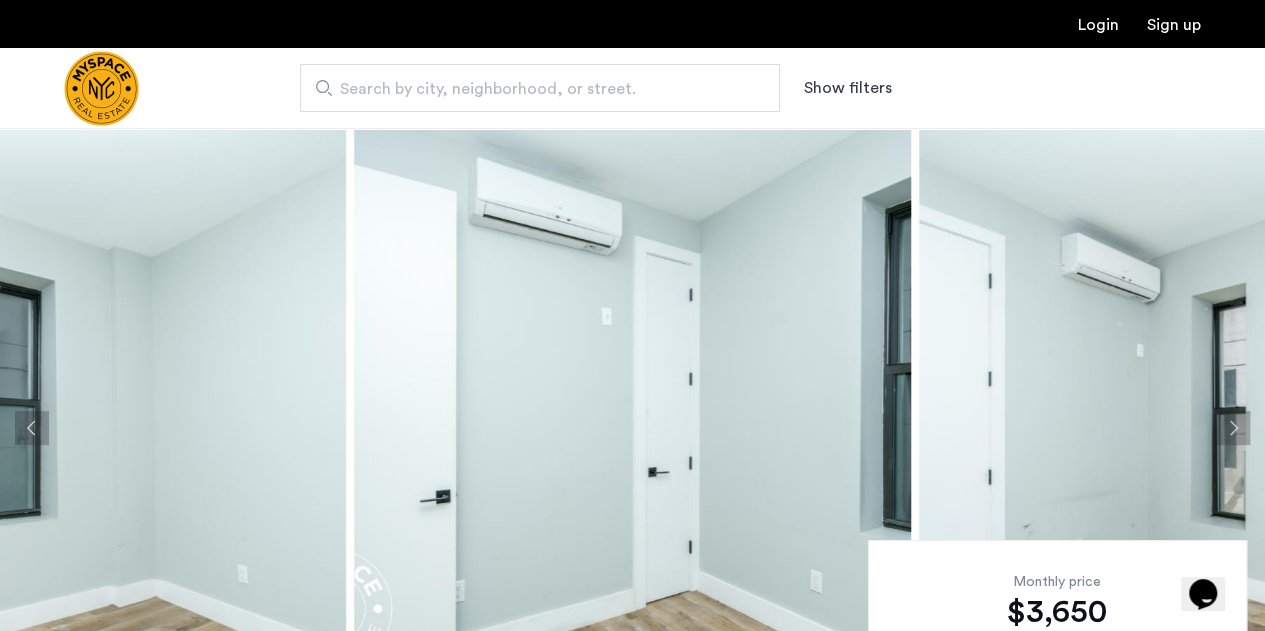 click 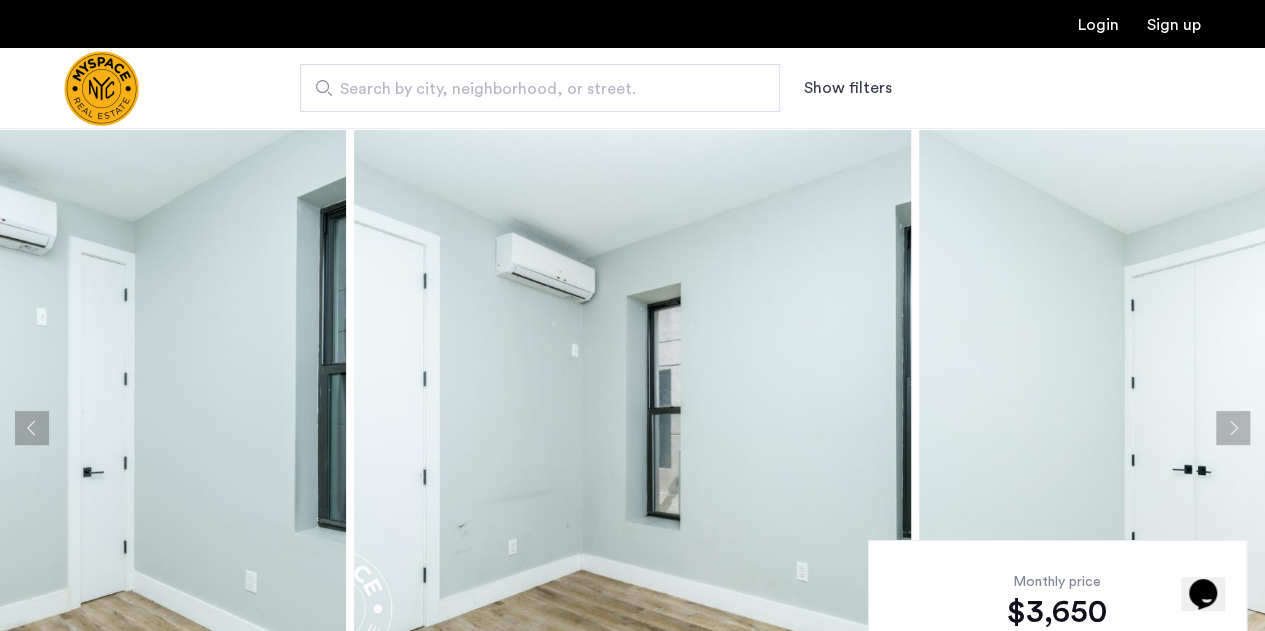 click 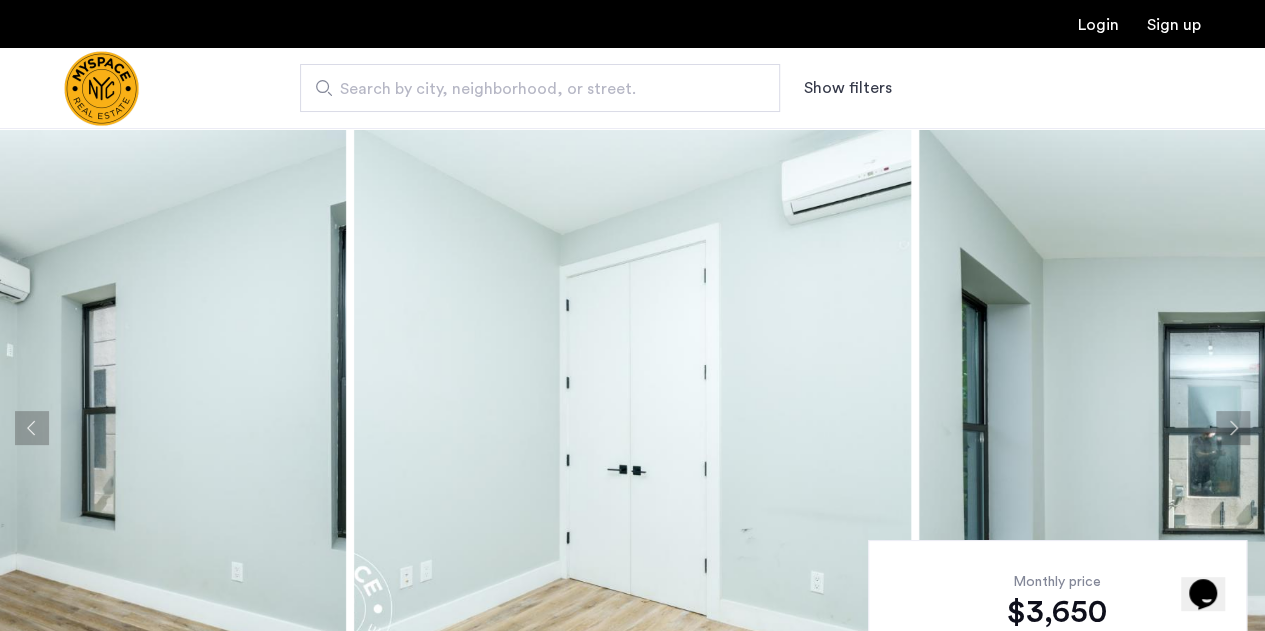 click 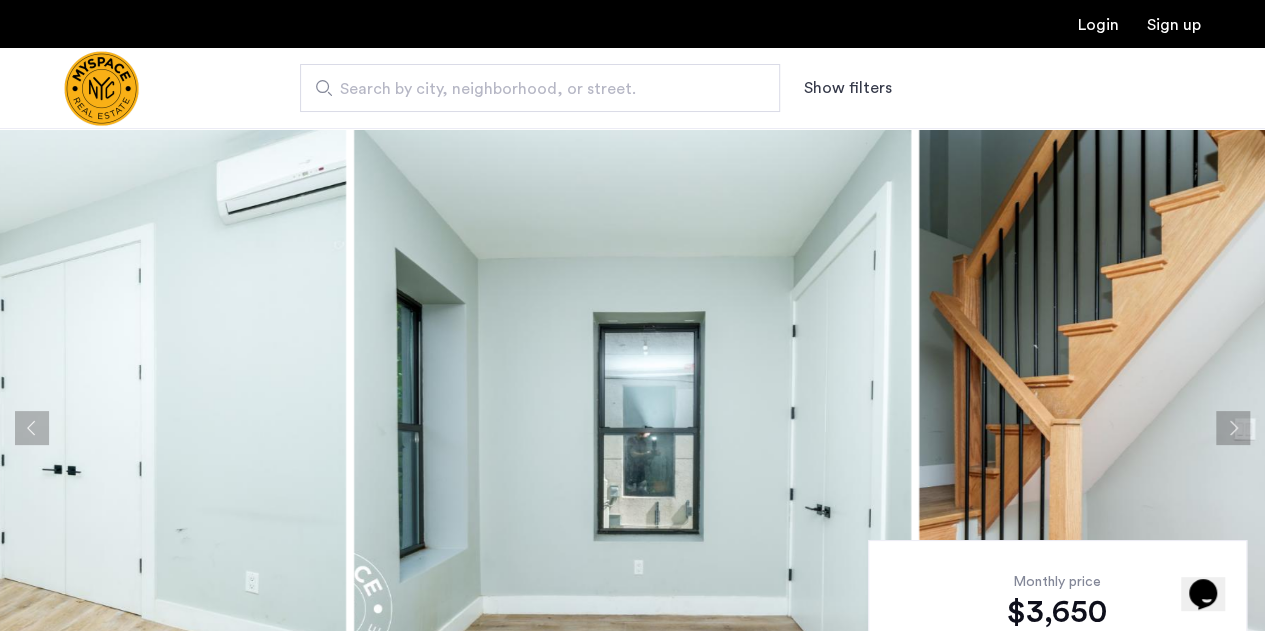 click 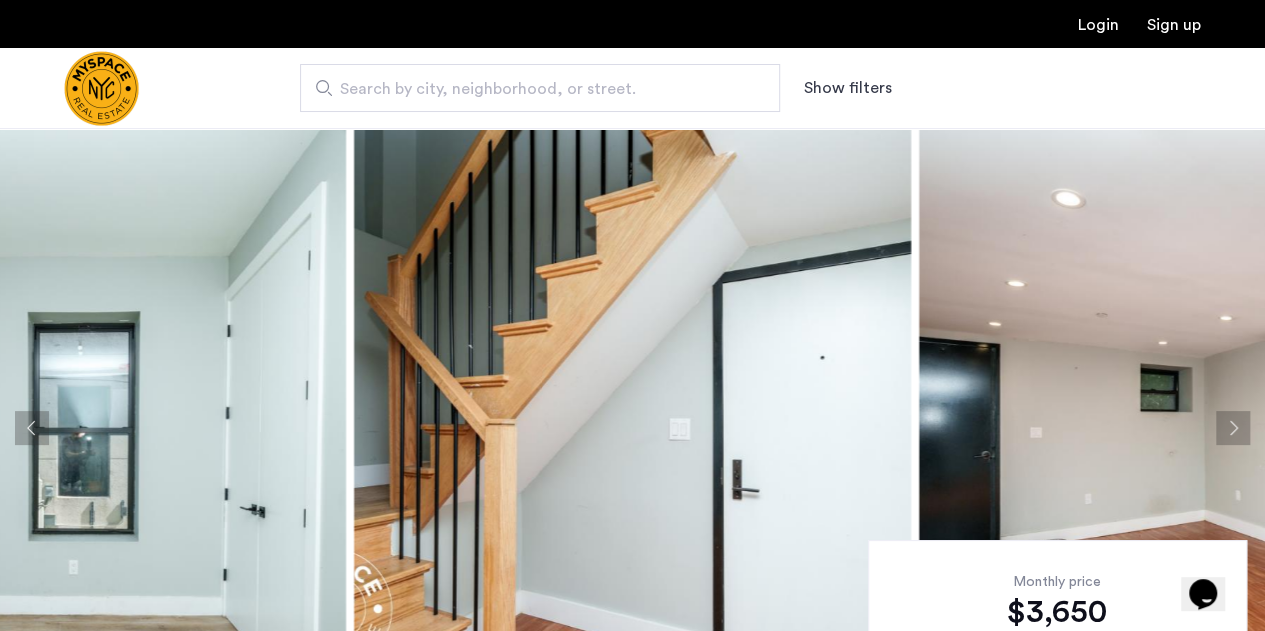 click 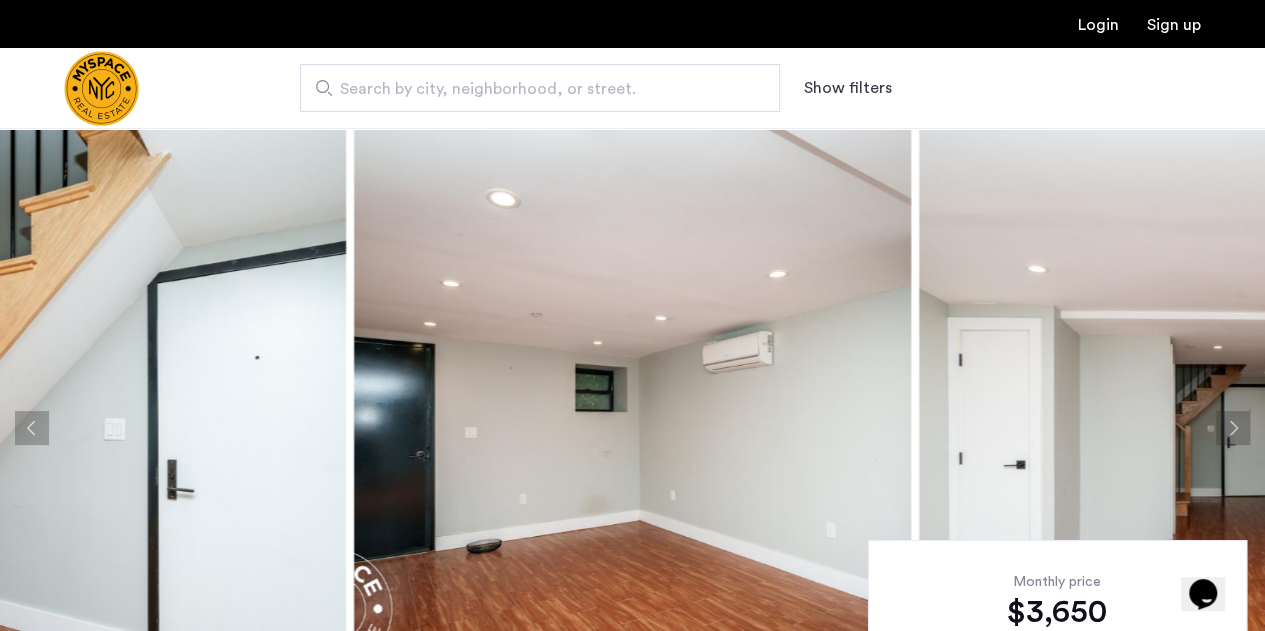 click 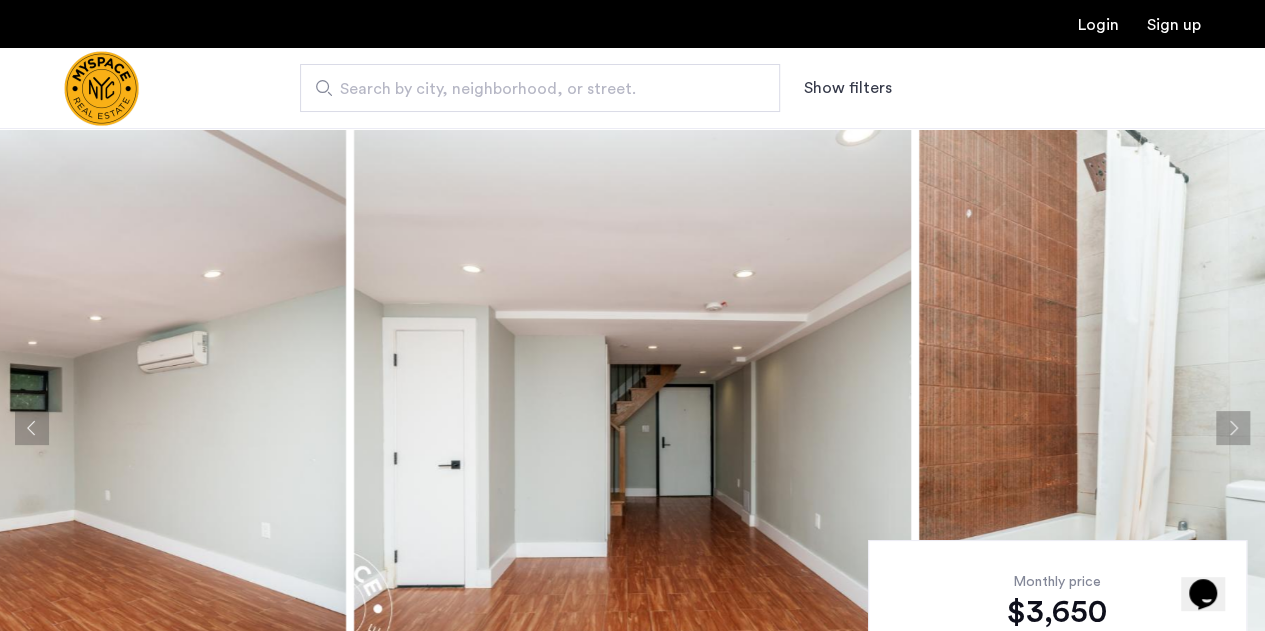 click 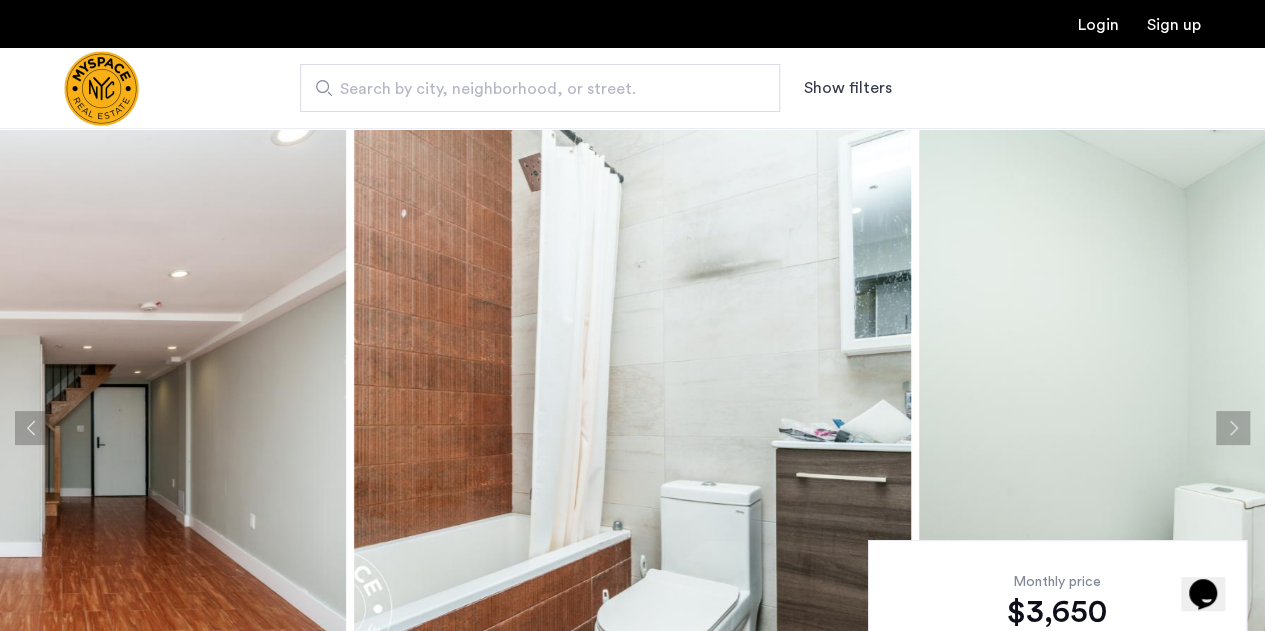 click 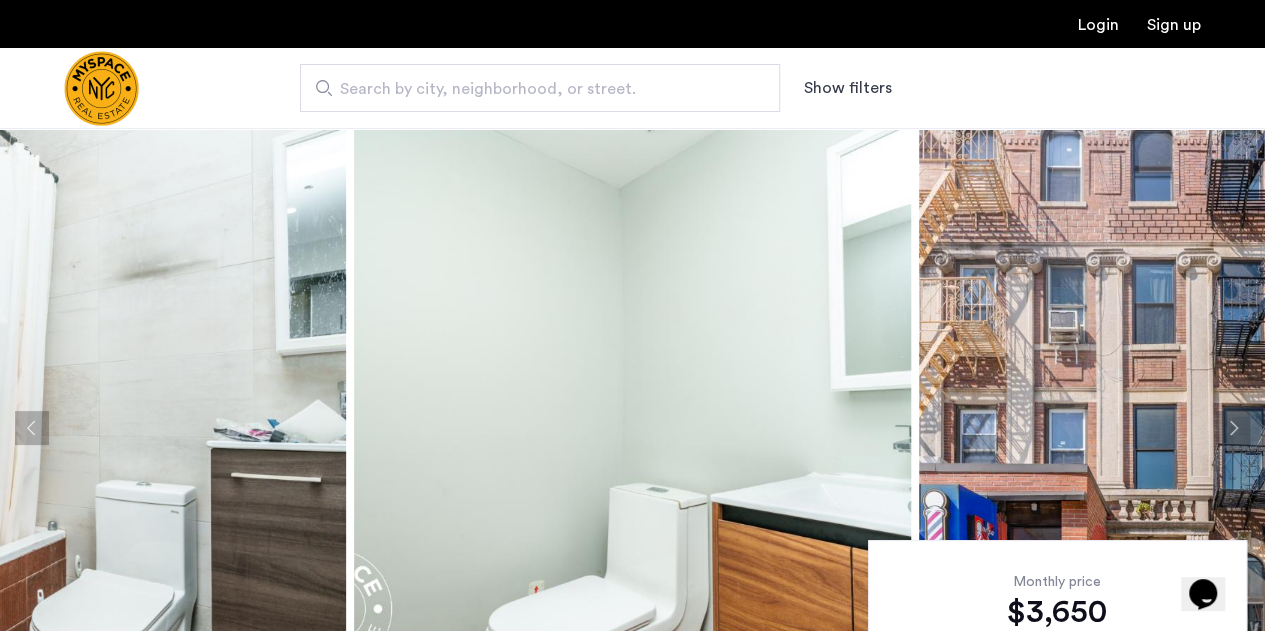 click 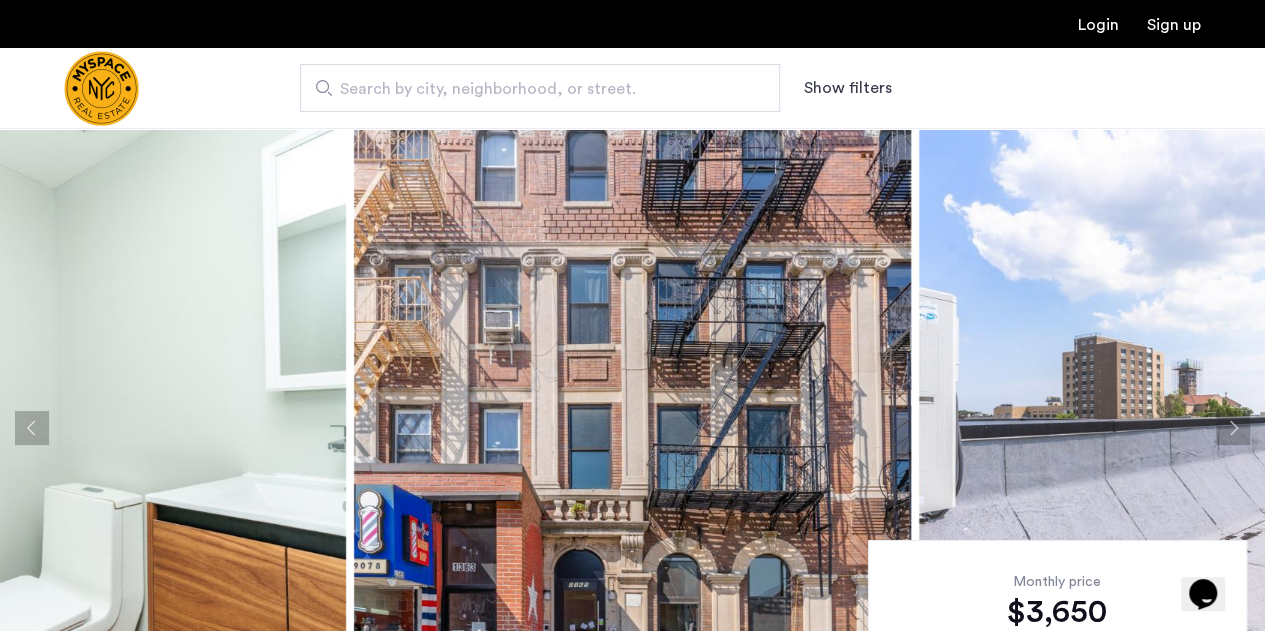click 